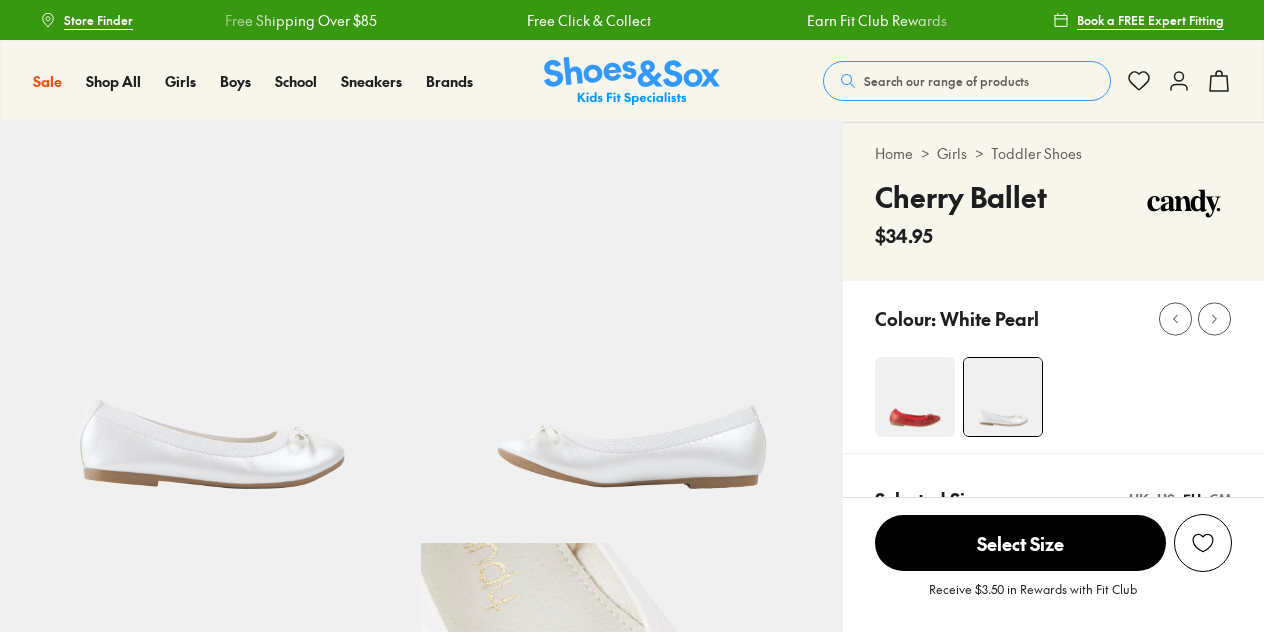 scroll, scrollTop: 0, scrollLeft: 0, axis: both 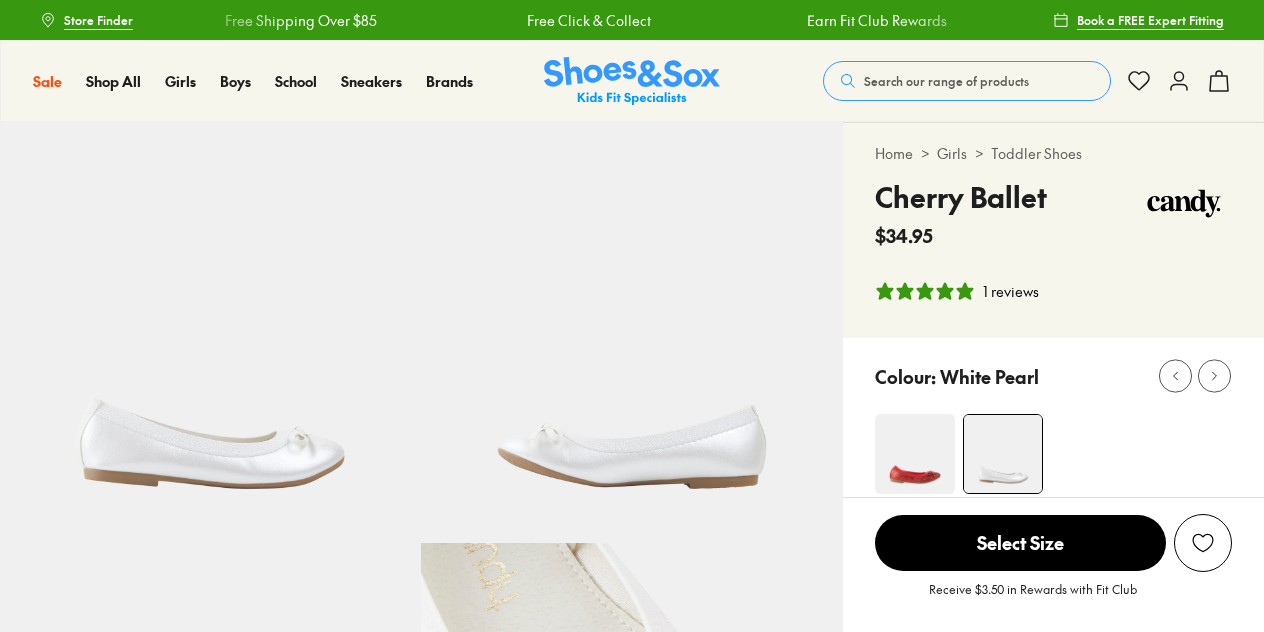 select on "*" 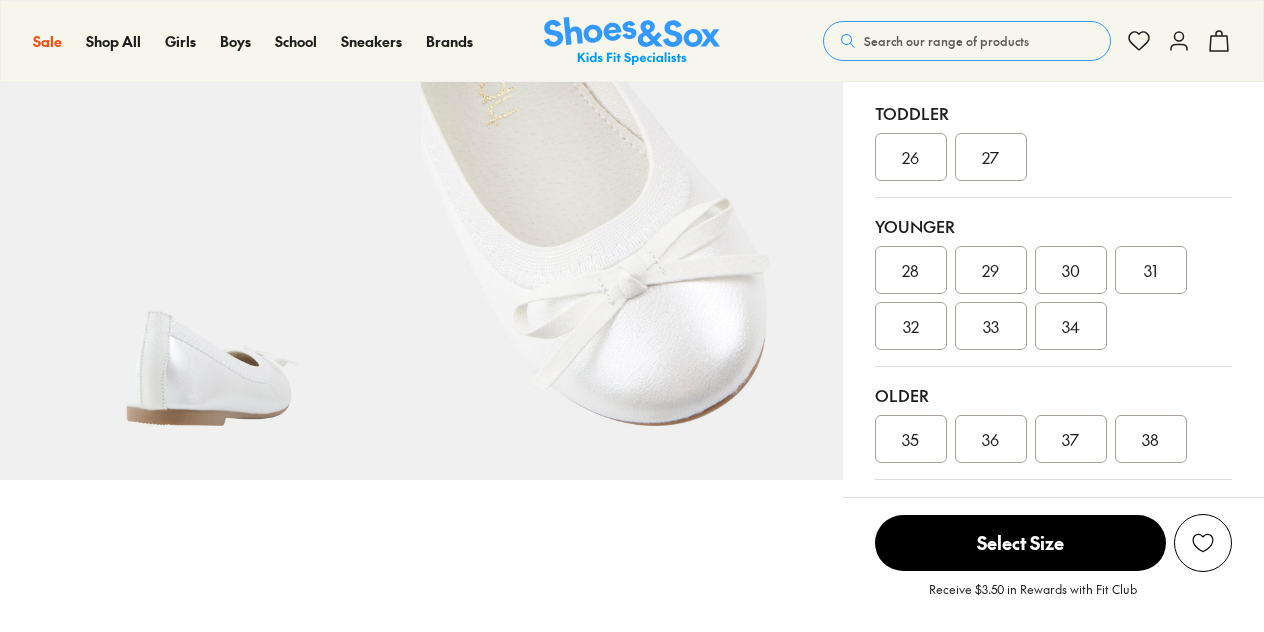 scroll, scrollTop: 492, scrollLeft: 0, axis: vertical 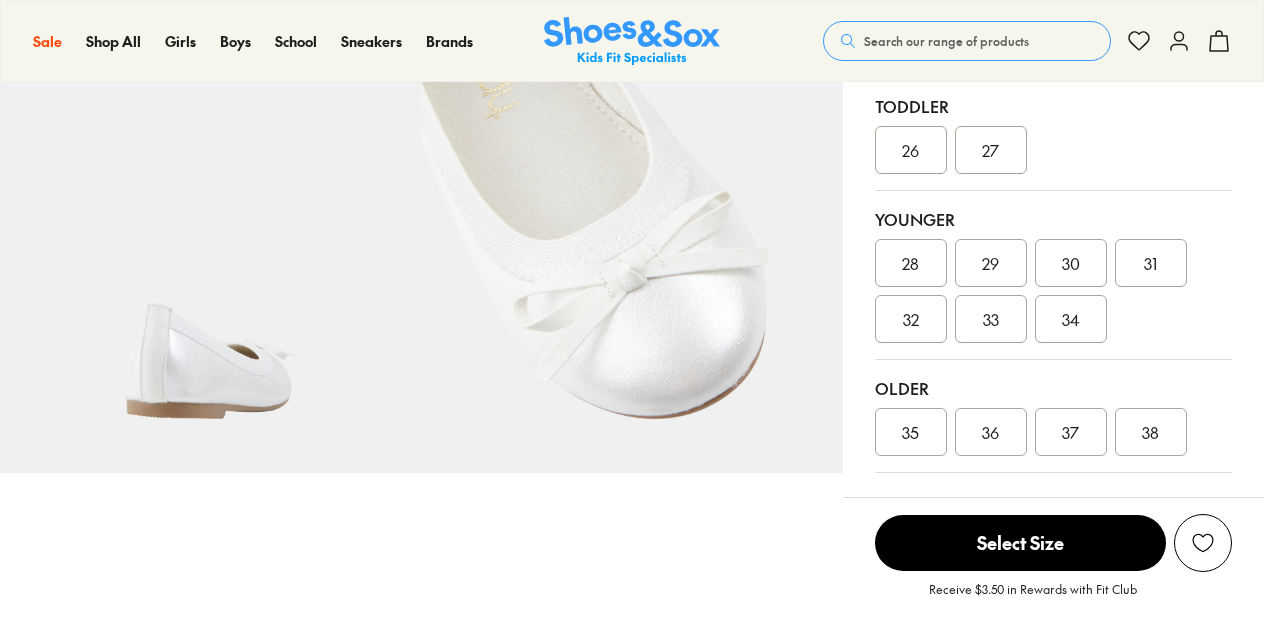 click on "34" at bounding box center (1071, 319) 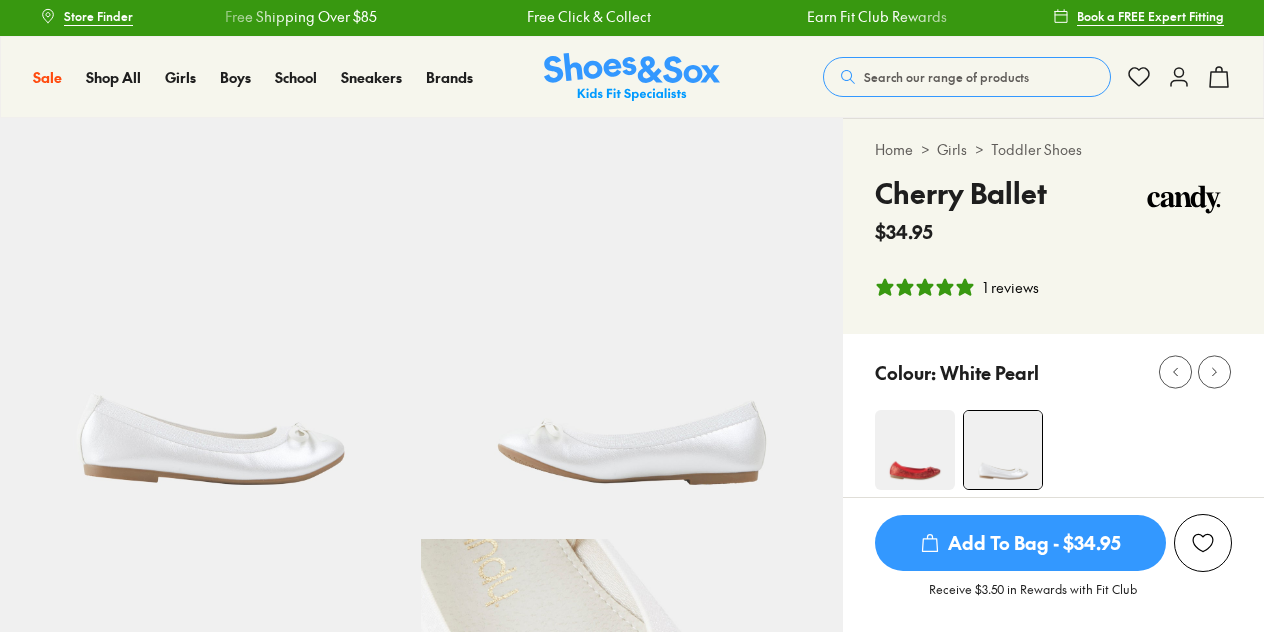 scroll, scrollTop: 0, scrollLeft: 0, axis: both 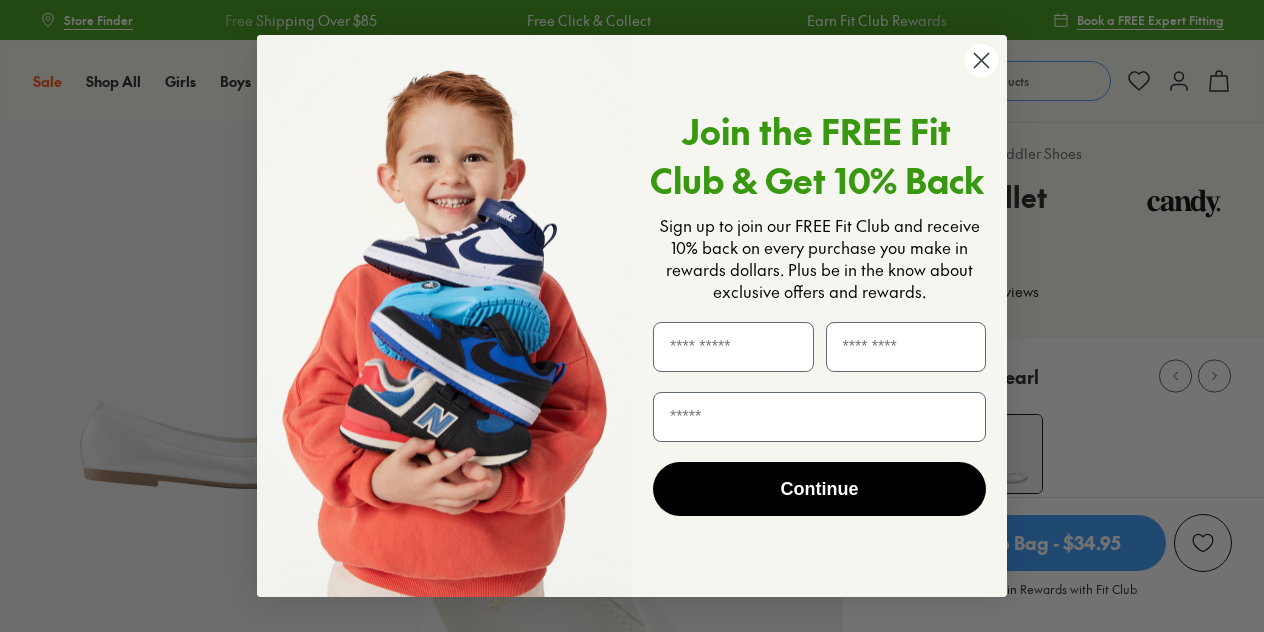 click 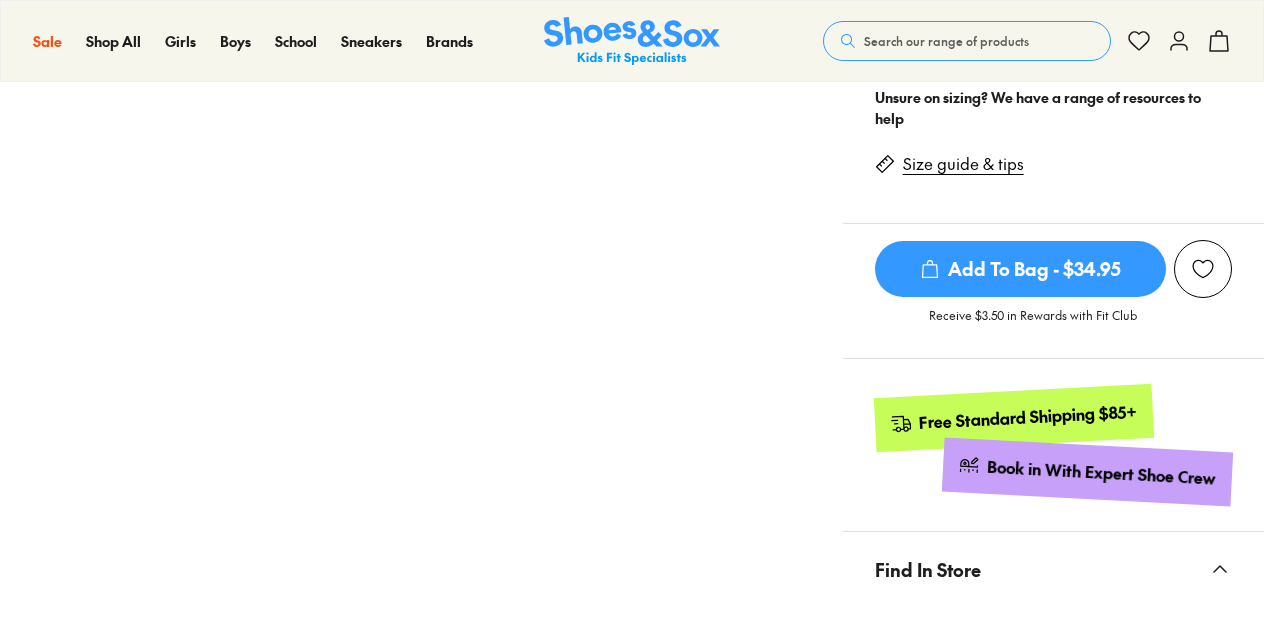 scroll, scrollTop: 905, scrollLeft: 0, axis: vertical 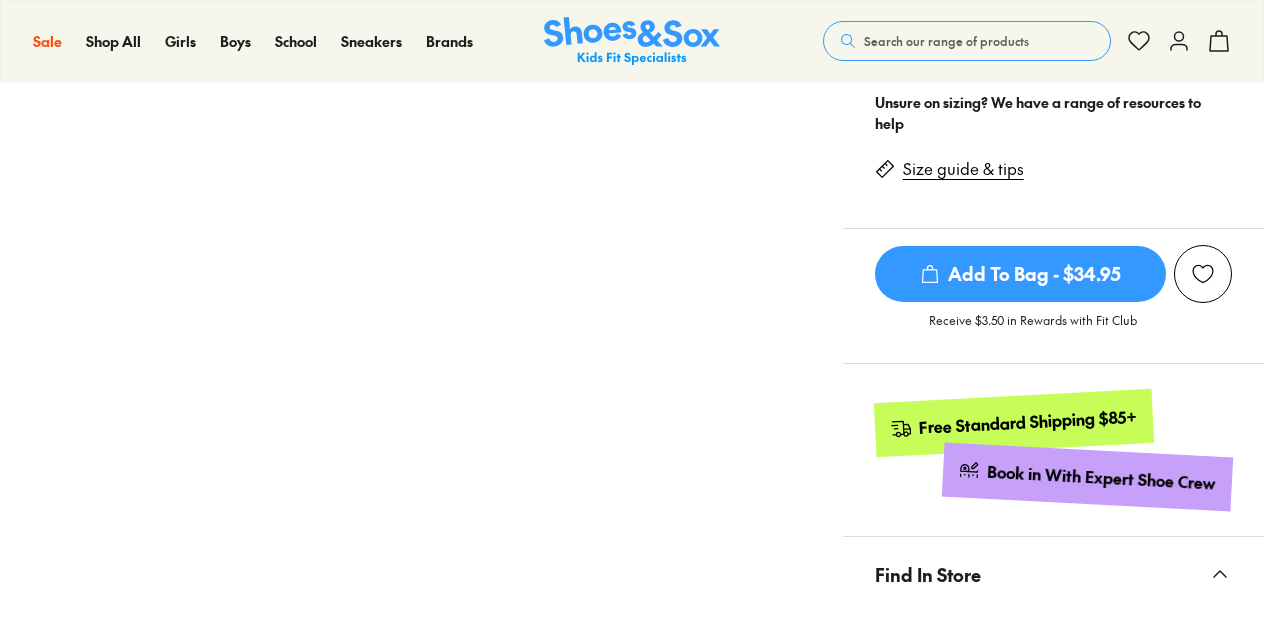 click on "Add To Bag - $34.95" at bounding box center (1020, 274) 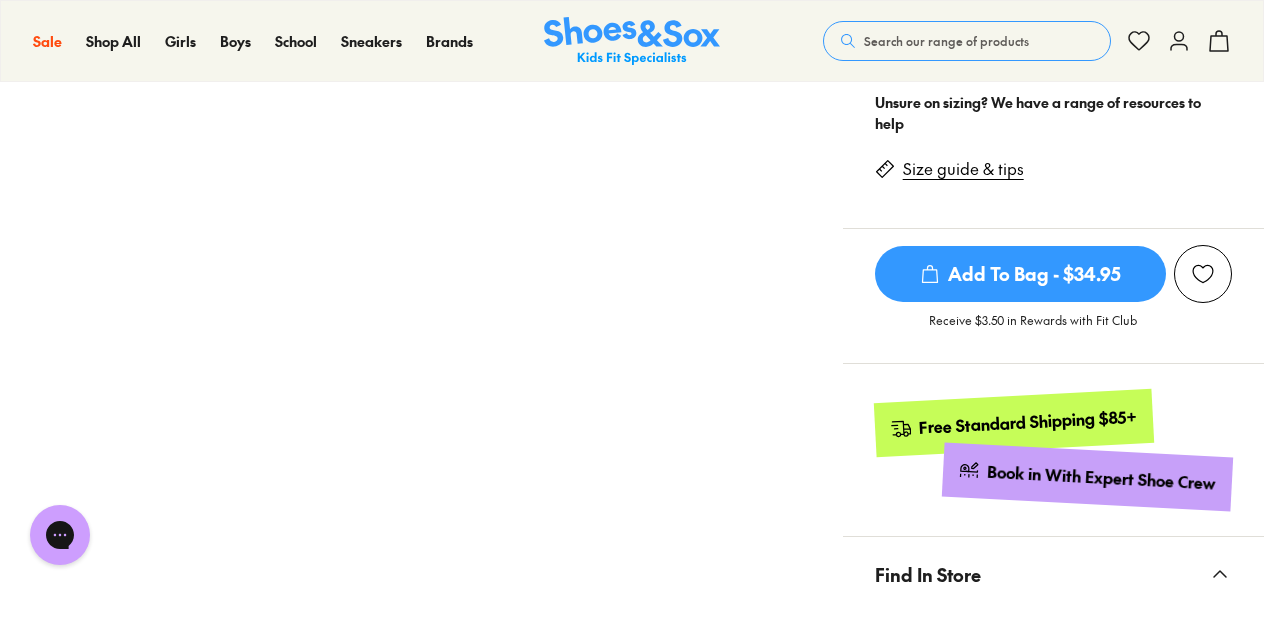 scroll, scrollTop: 0, scrollLeft: 0, axis: both 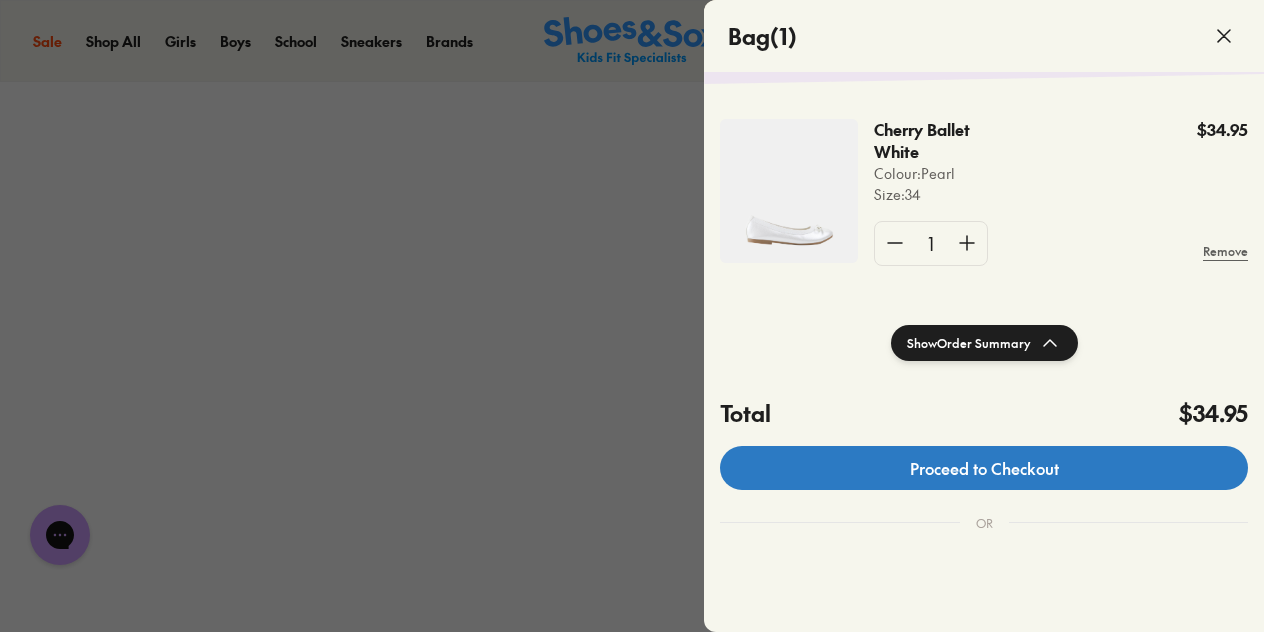 click on "Proceed to Checkout" 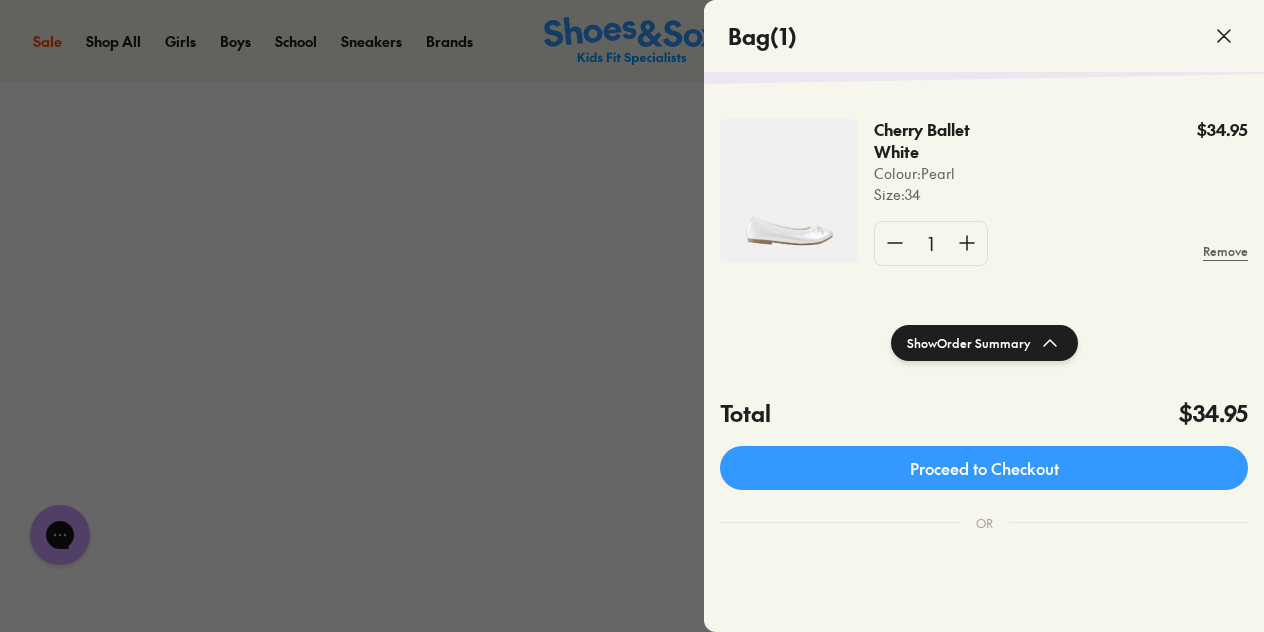scroll, scrollTop: 0, scrollLeft: 0, axis: both 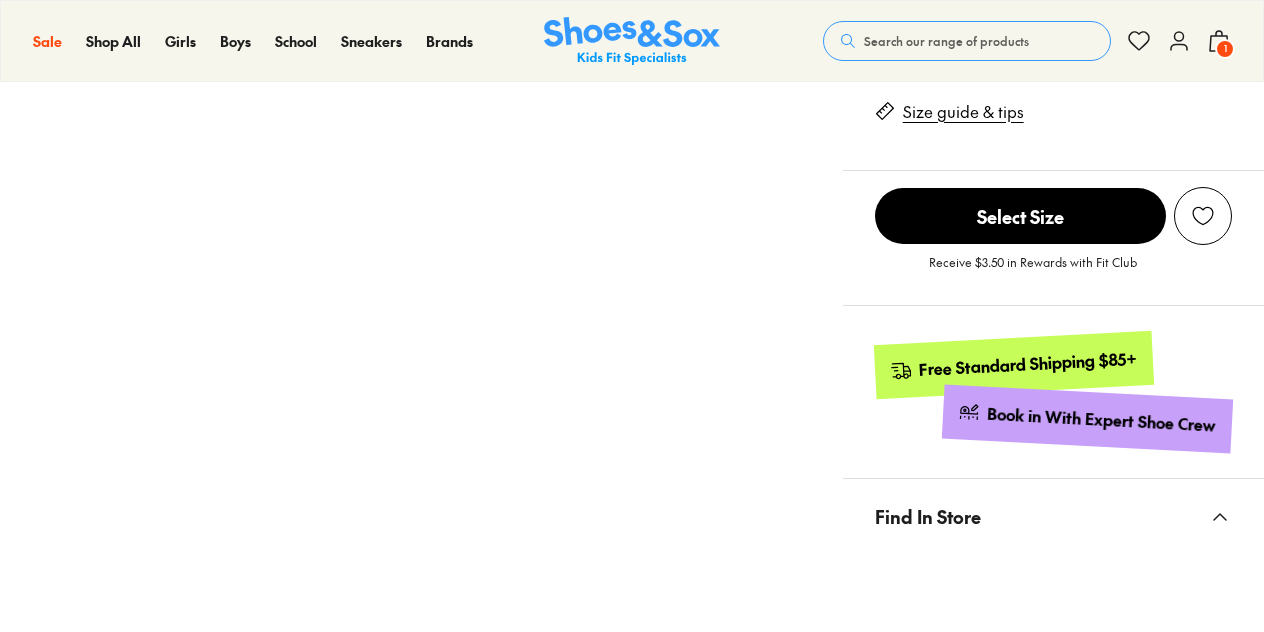 select on "*" 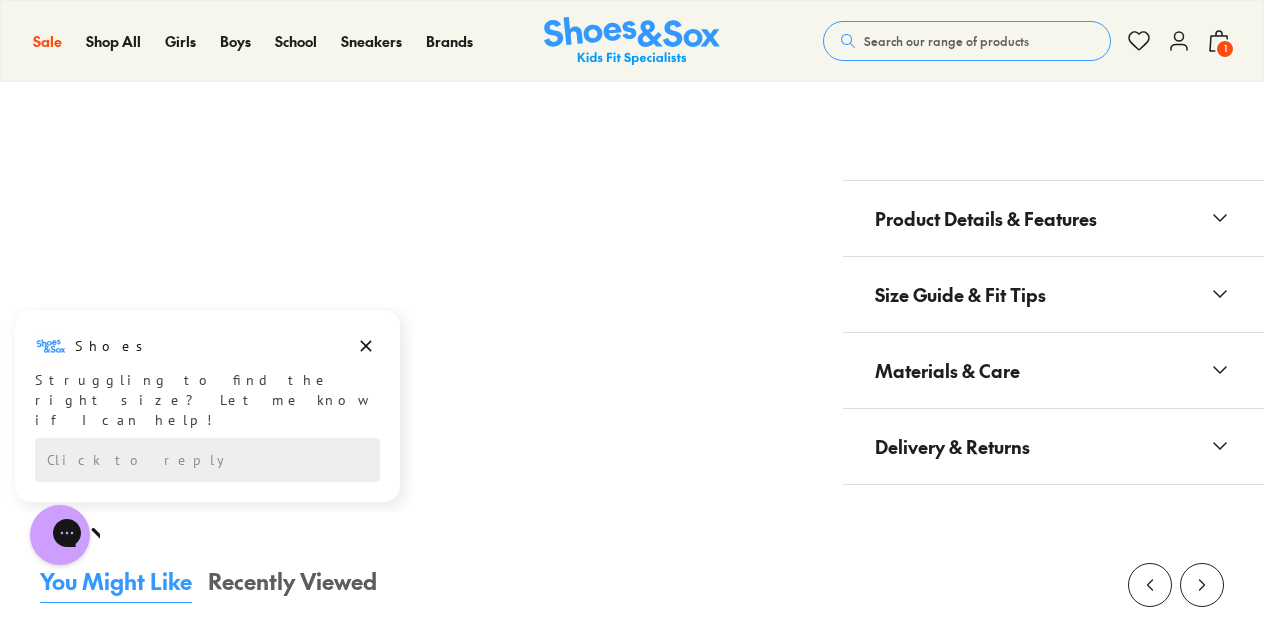 scroll, scrollTop: 1709, scrollLeft: 0, axis: vertical 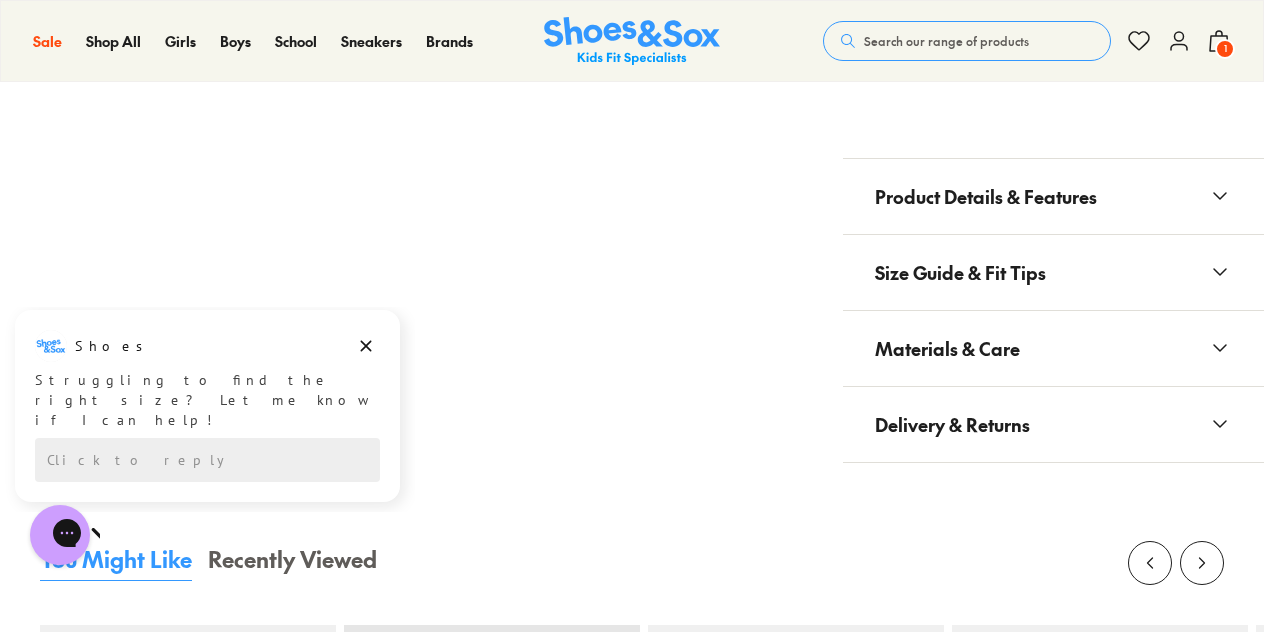click on "Delivery & Returns" at bounding box center (952, 424) 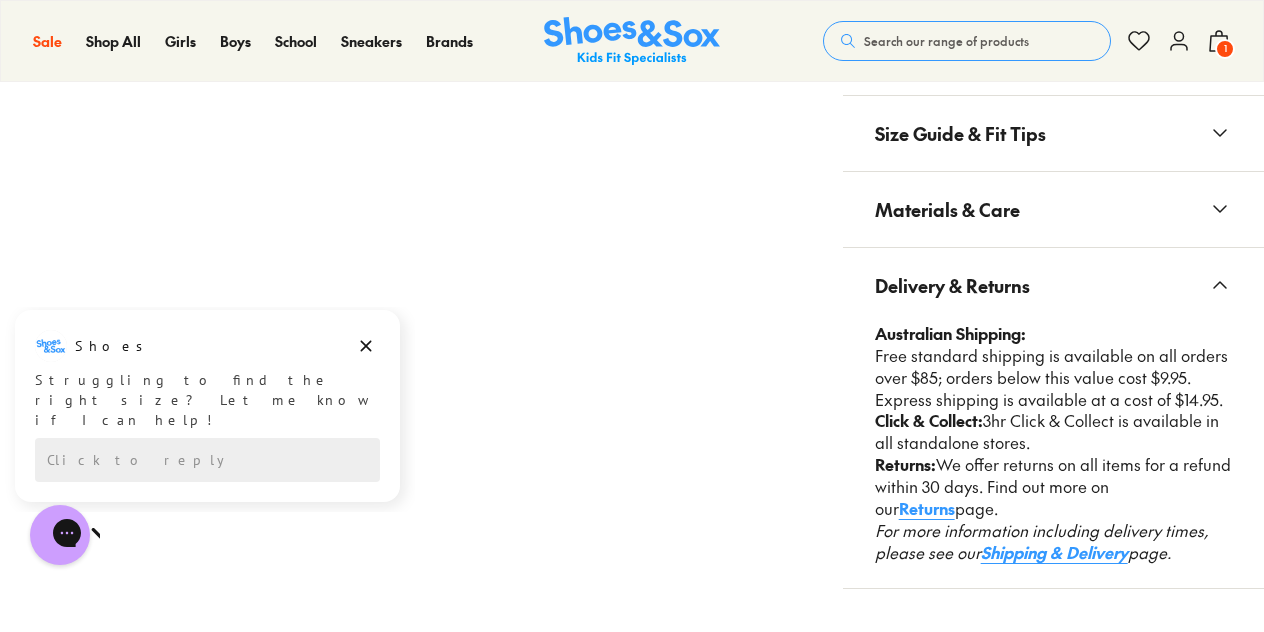scroll, scrollTop: 1859, scrollLeft: 0, axis: vertical 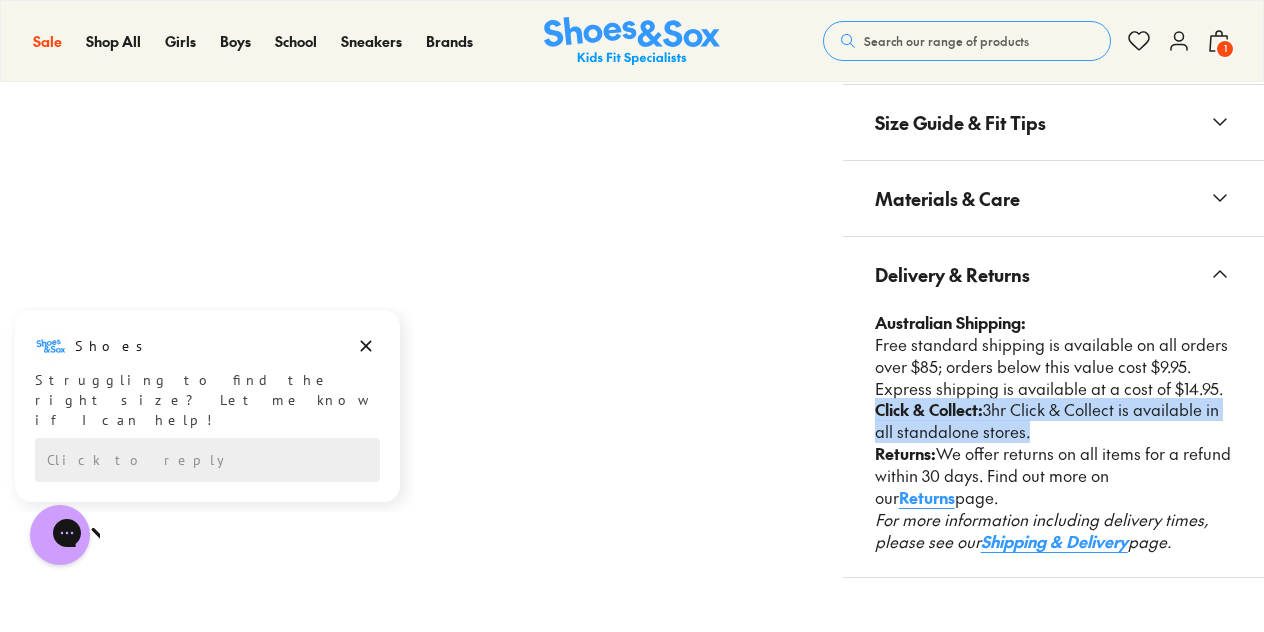 drag, startPoint x: 1032, startPoint y: 426, endPoint x: 854, endPoint y: 406, distance: 179.12007 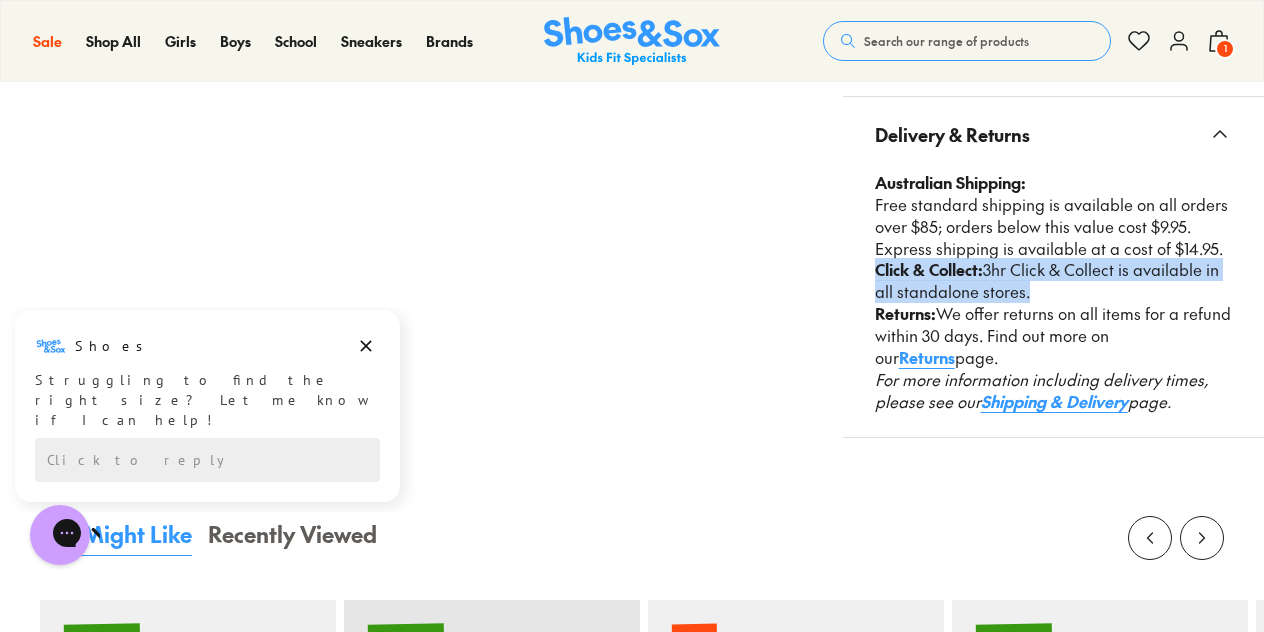 scroll, scrollTop: 2041, scrollLeft: 0, axis: vertical 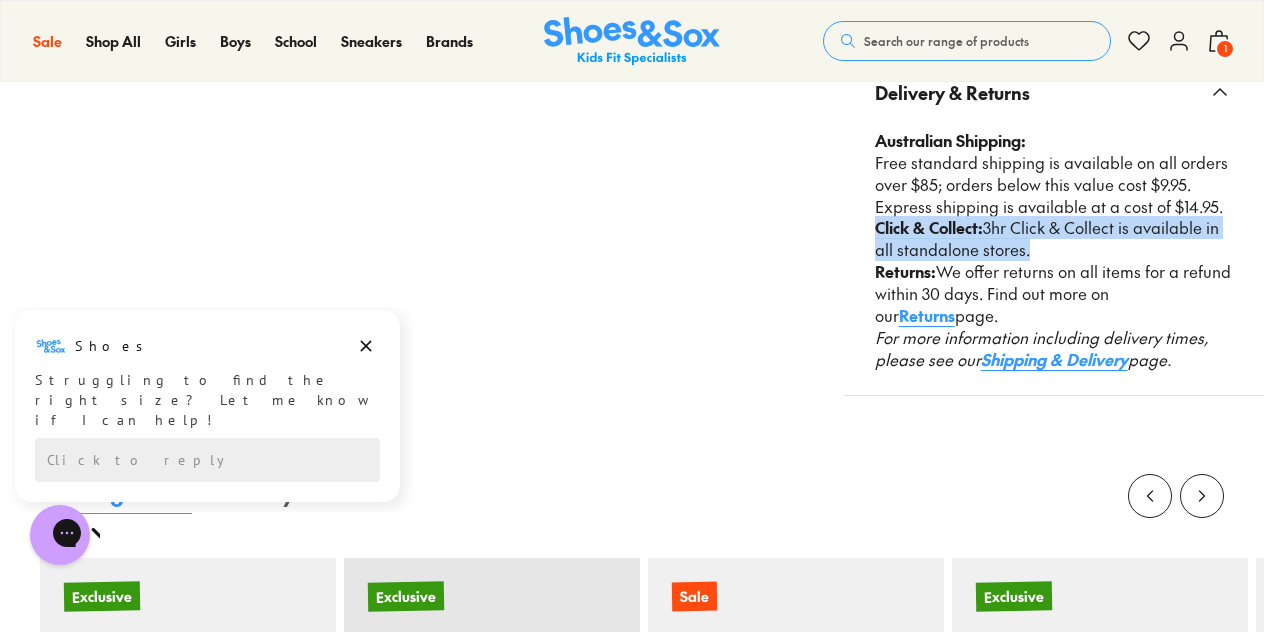 click on "Shipping & Delivery" at bounding box center [1054, 359] 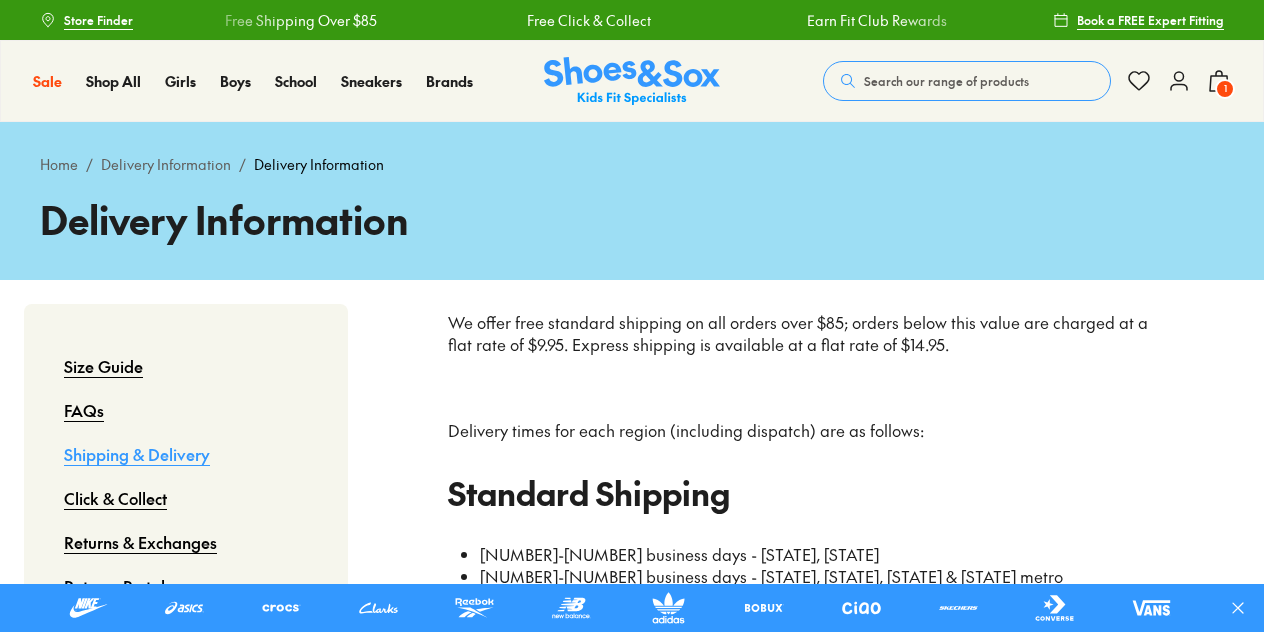 scroll, scrollTop: 0, scrollLeft: 0, axis: both 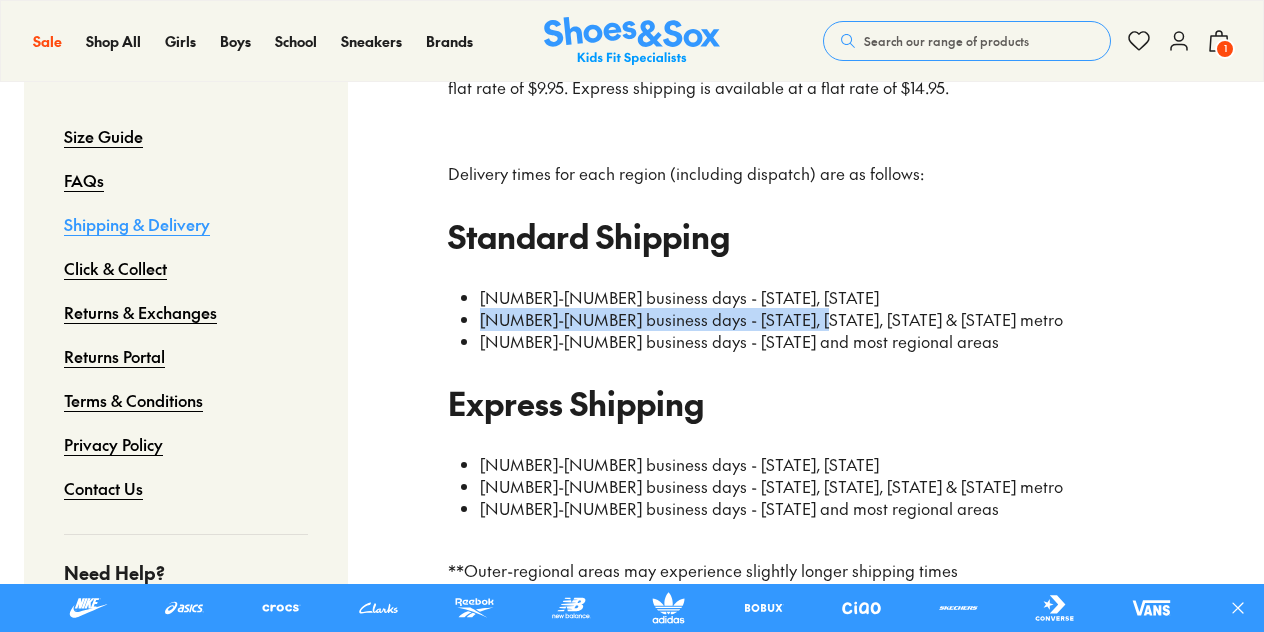 drag, startPoint x: 480, startPoint y: 319, endPoint x: 823, endPoint y: 316, distance: 343.01312 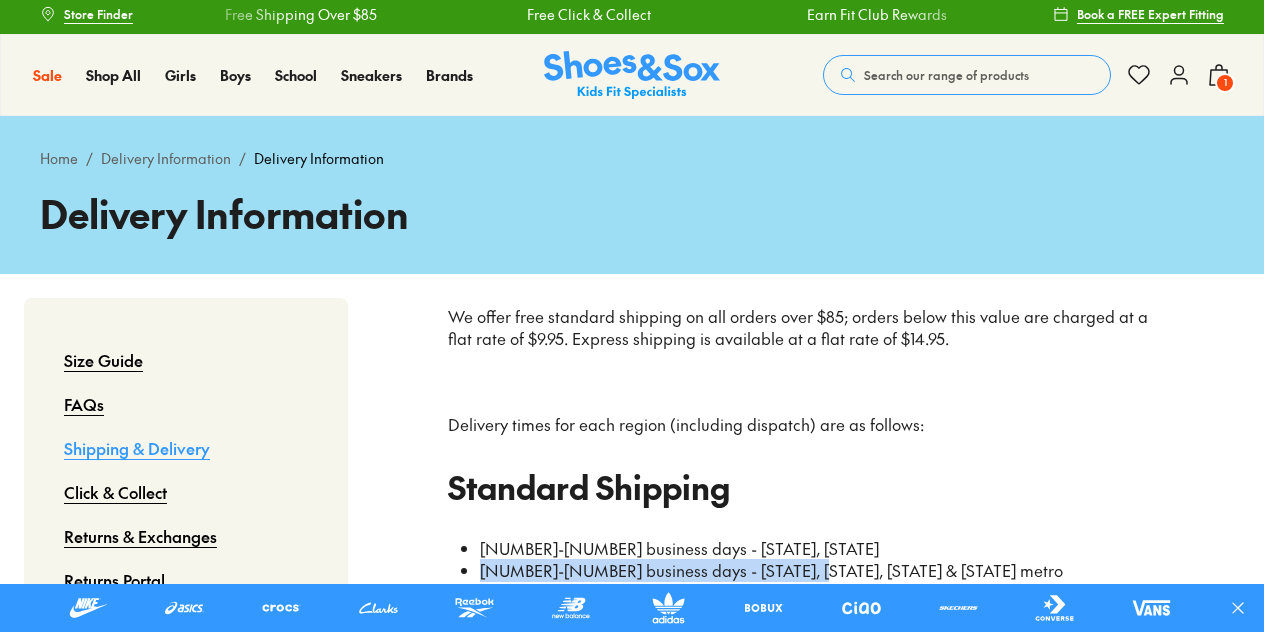 scroll, scrollTop: 0, scrollLeft: 0, axis: both 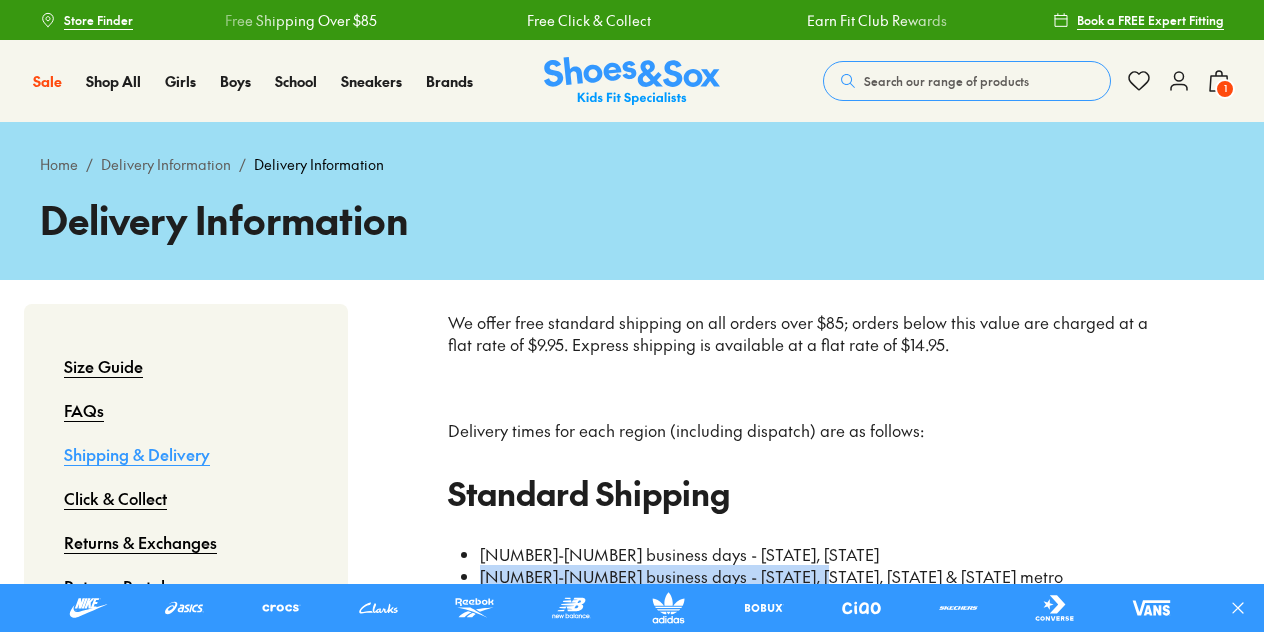 click on "Search our range of products" at bounding box center [946, 81] 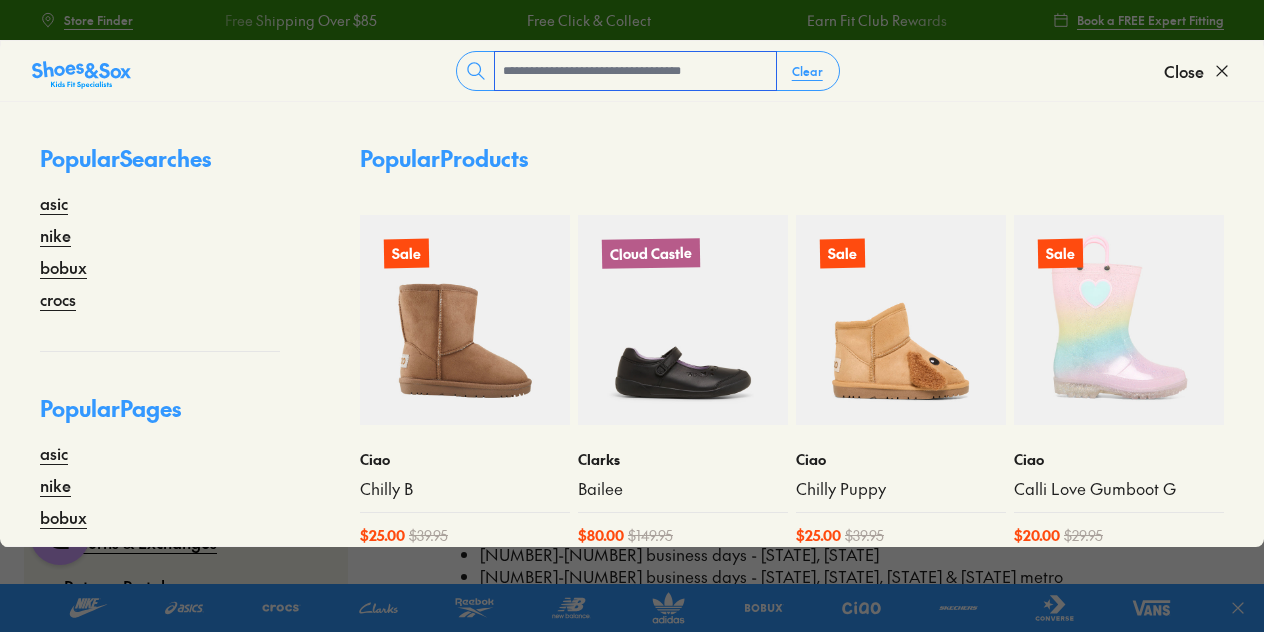 scroll, scrollTop: 0, scrollLeft: 0, axis: both 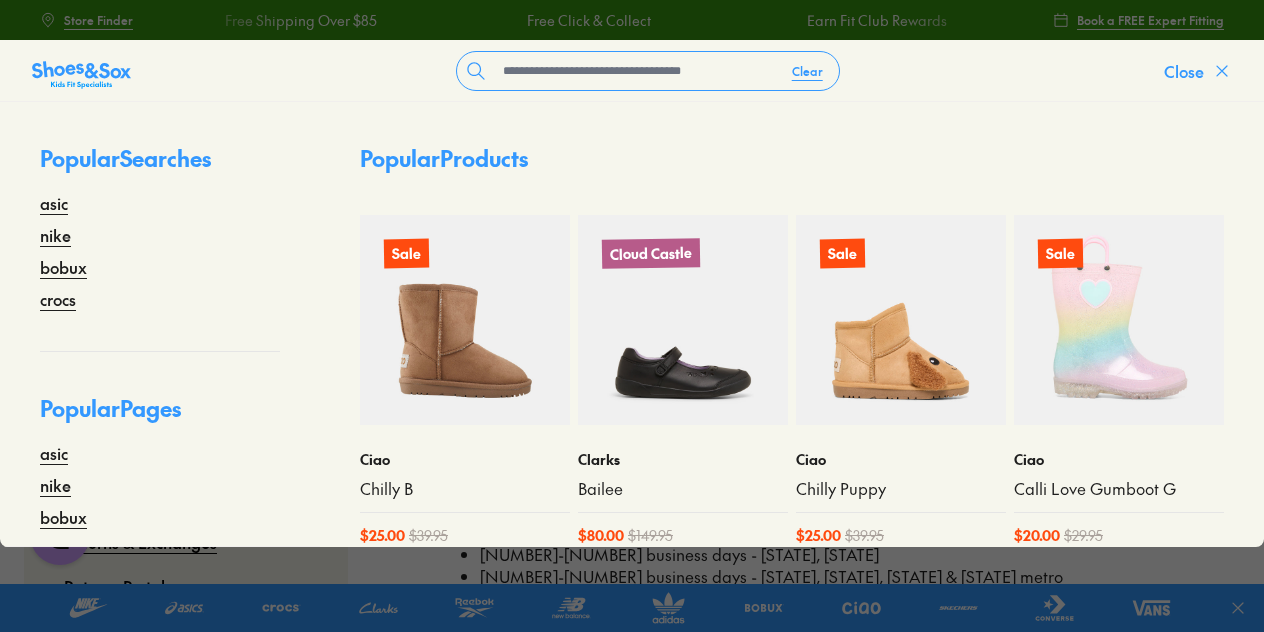 click on "Close" at bounding box center [1184, 71] 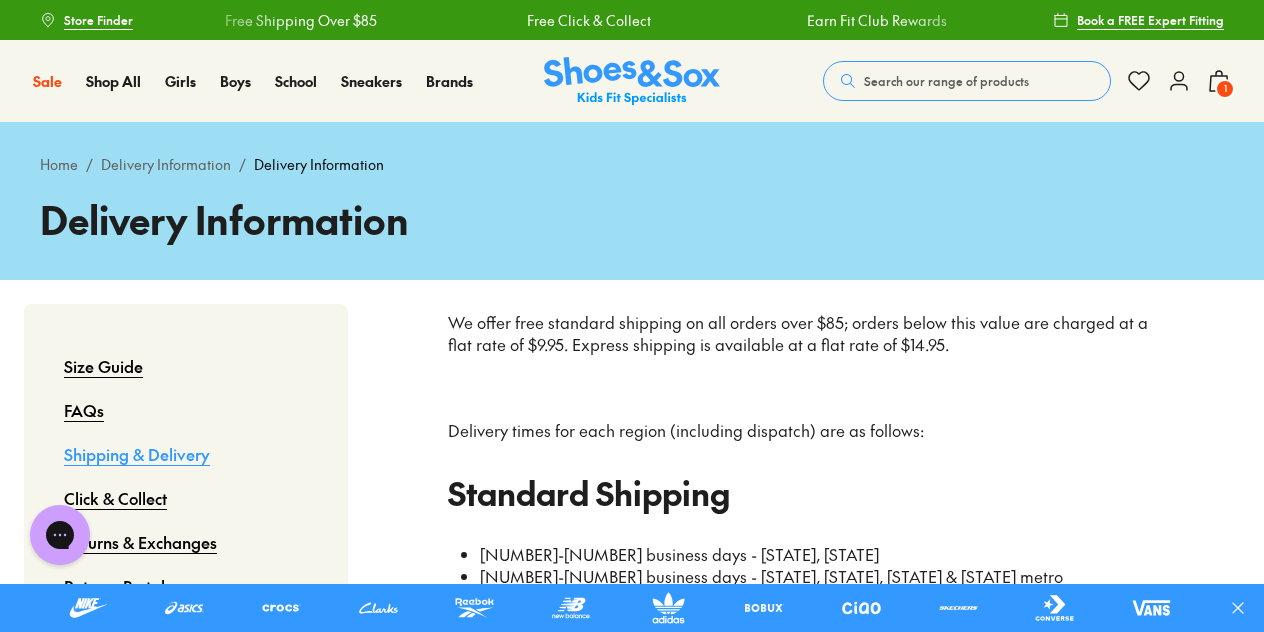 click on "Search our range of products" at bounding box center [946, 81] 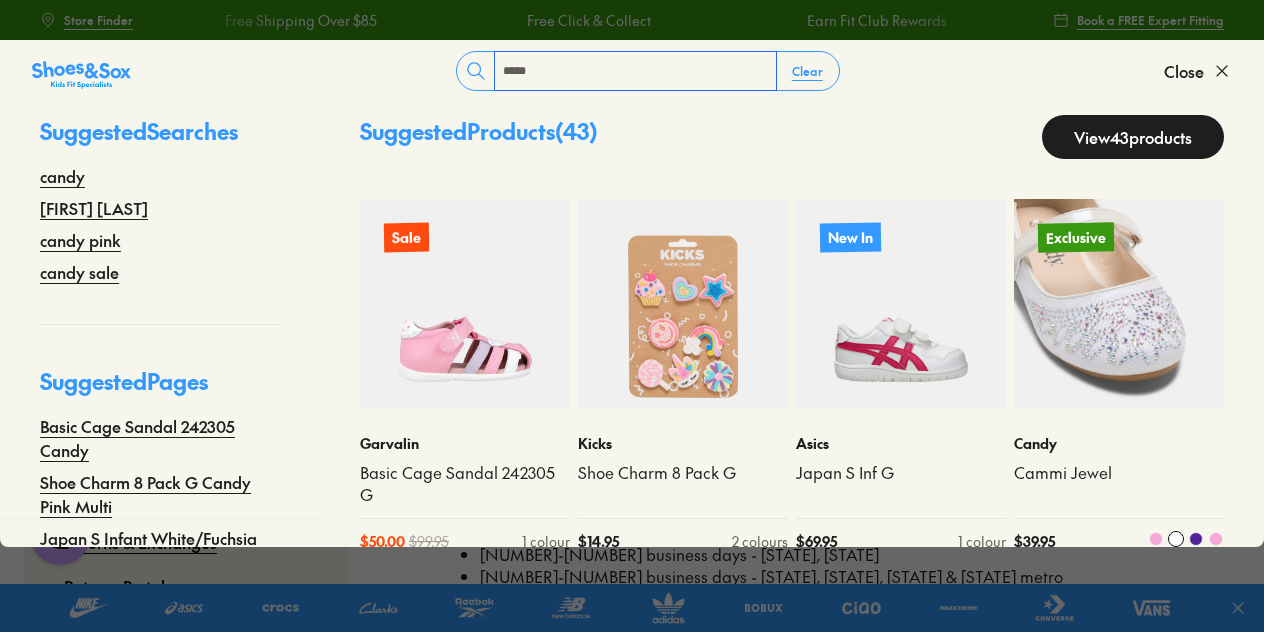 scroll, scrollTop: 47, scrollLeft: 0, axis: vertical 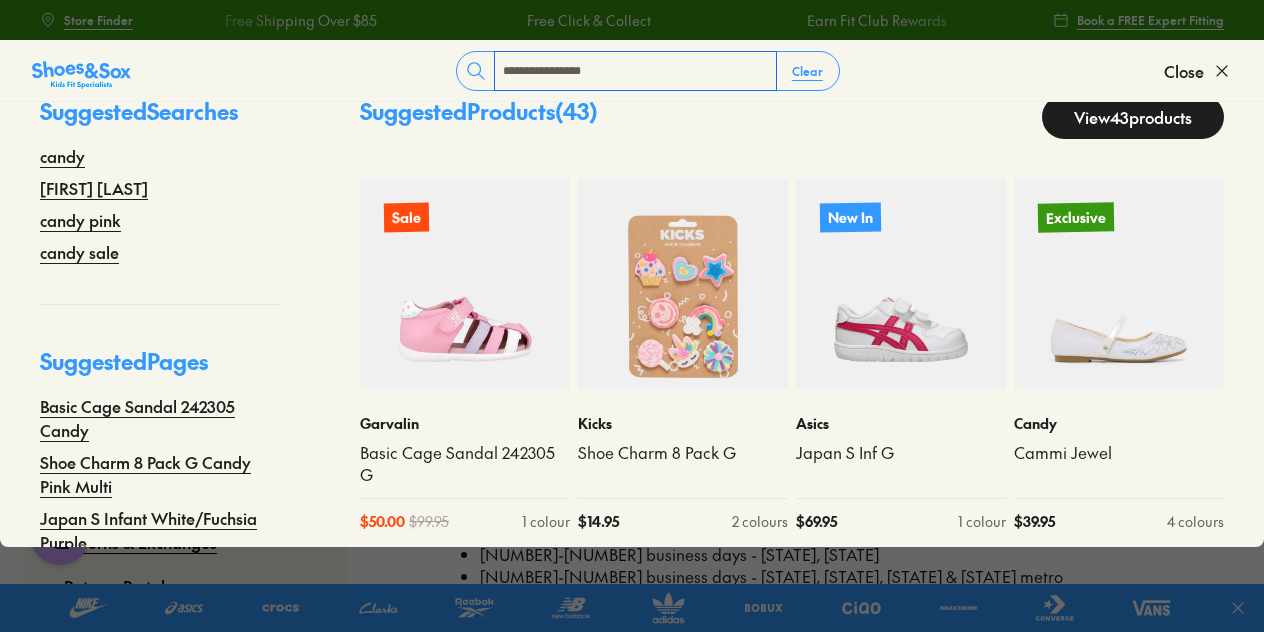 type on "**********" 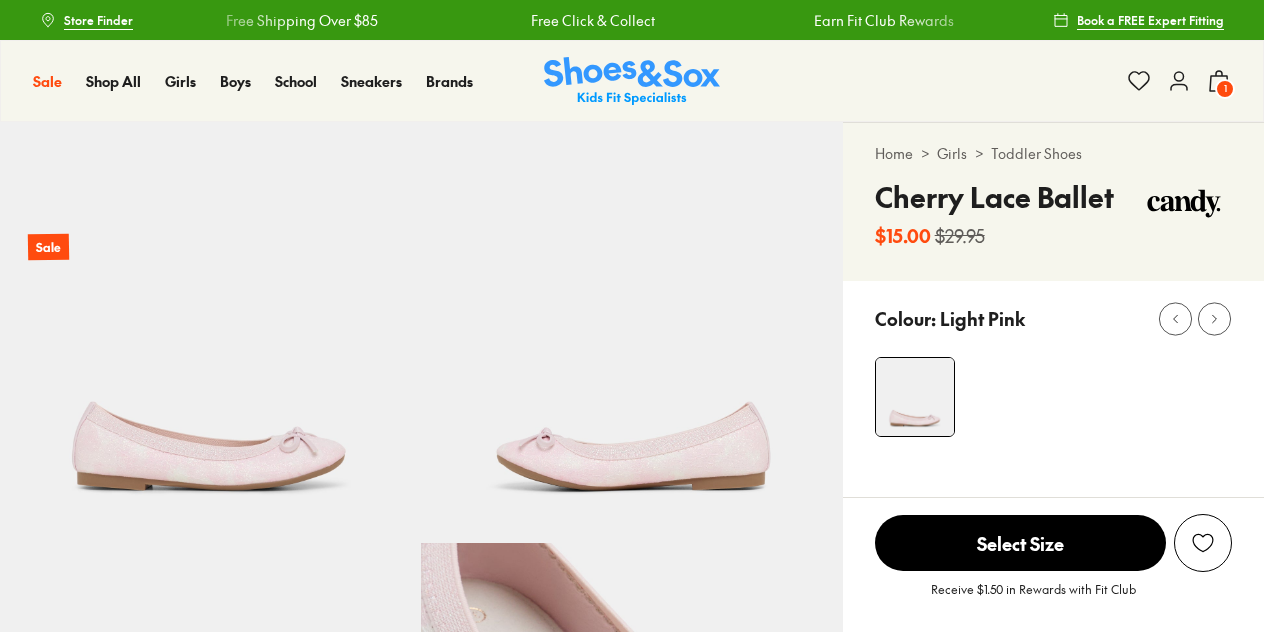 scroll, scrollTop: 0, scrollLeft: 0, axis: both 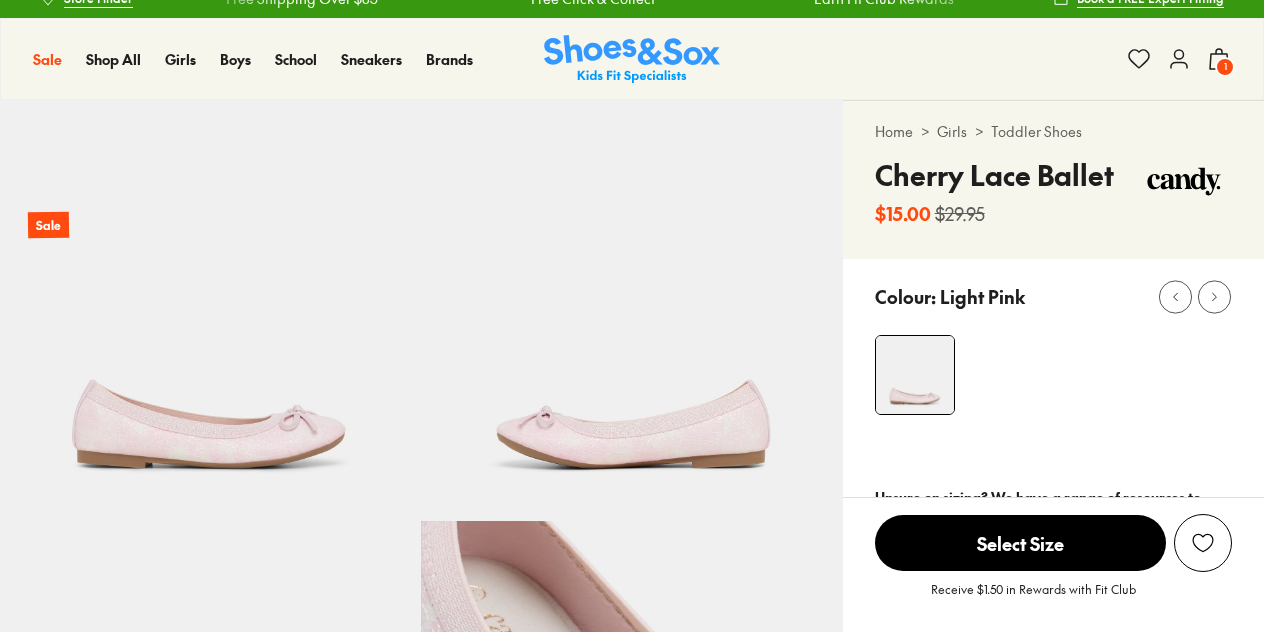 click on "Girls" at bounding box center (952, 131) 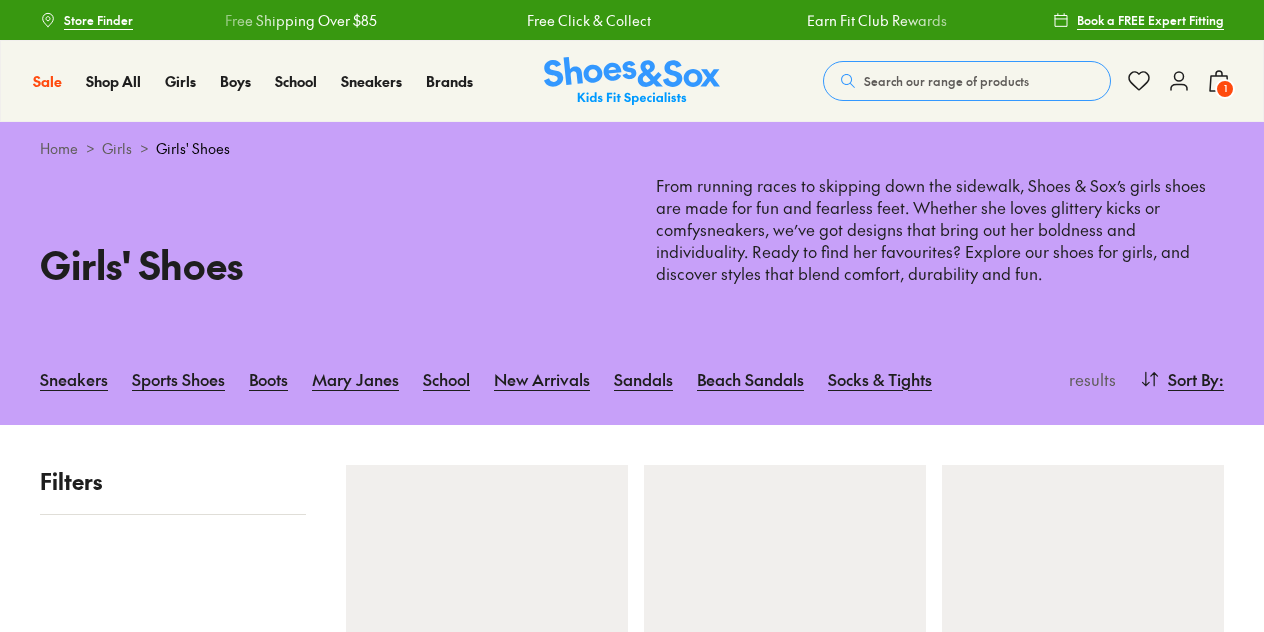 scroll, scrollTop: 62, scrollLeft: 0, axis: vertical 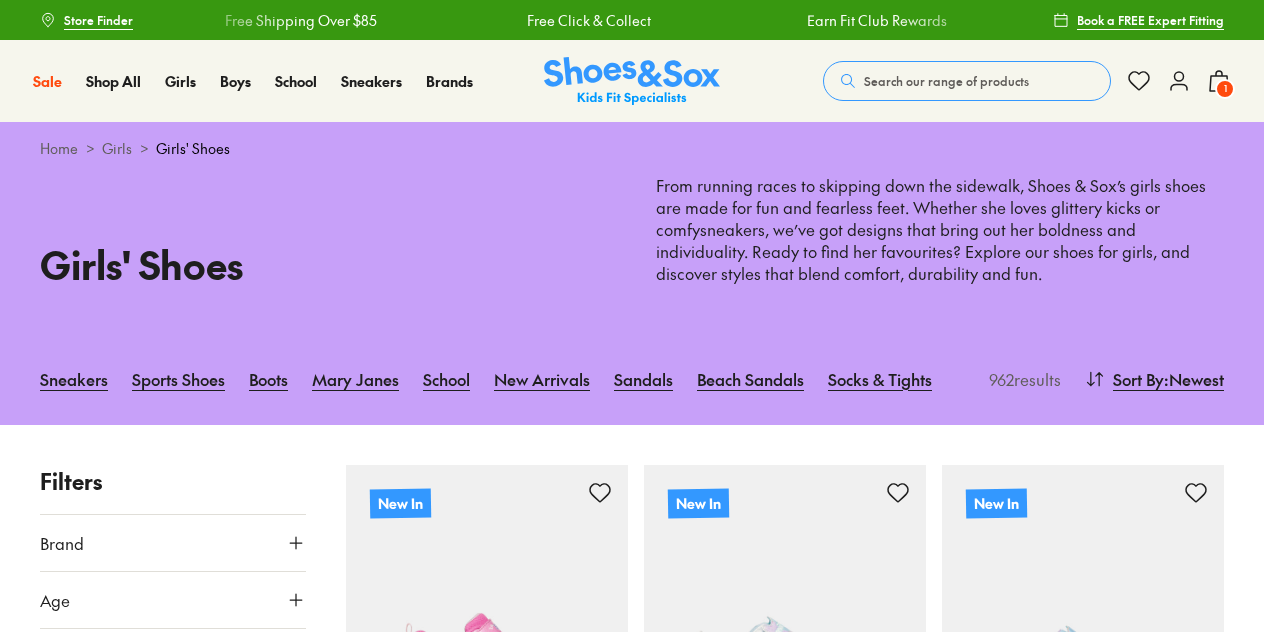 click on "Search our range of products" at bounding box center [946, 81] 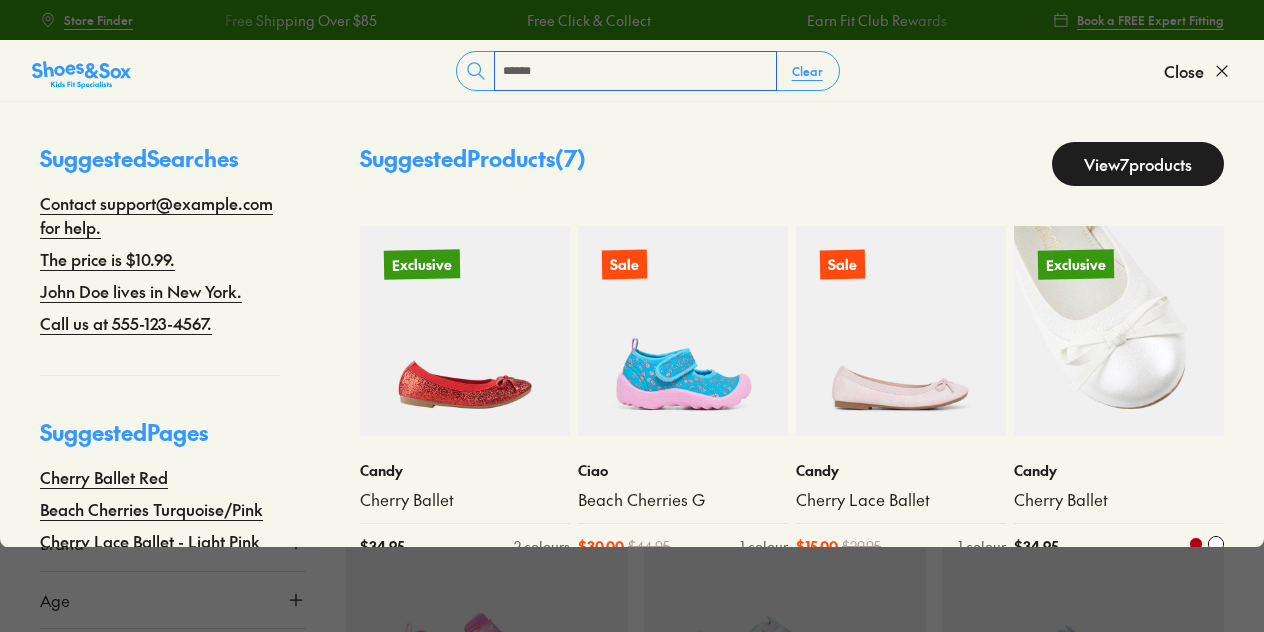 type on "******" 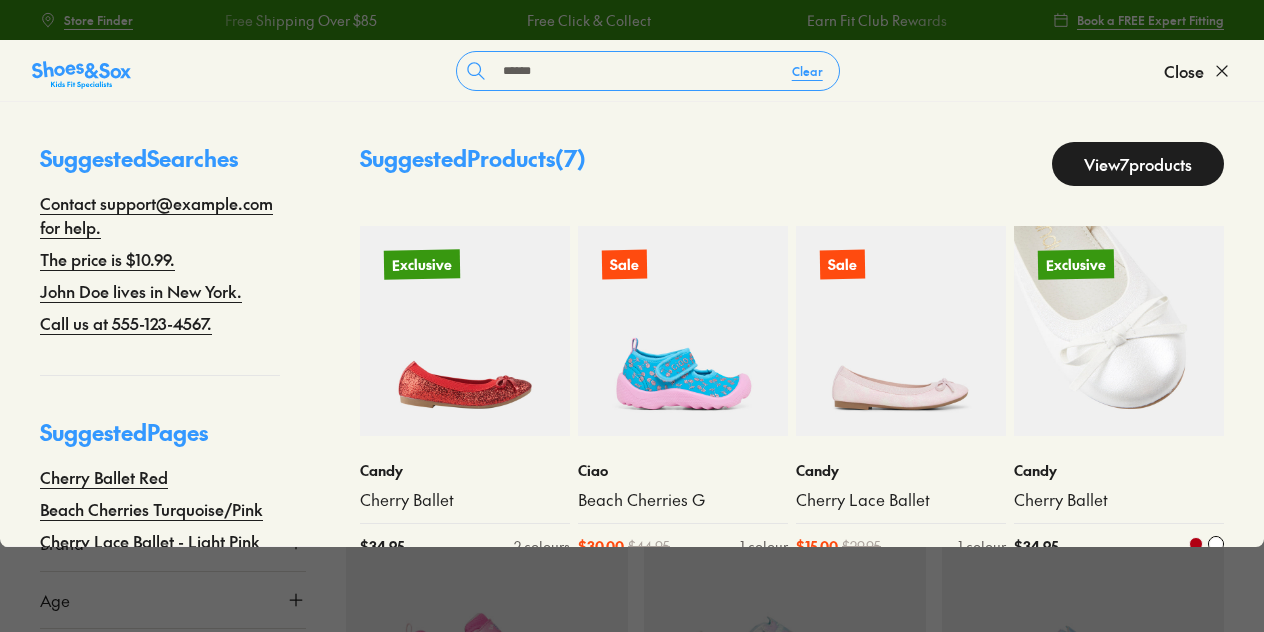 click at bounding box center [1119, 331] 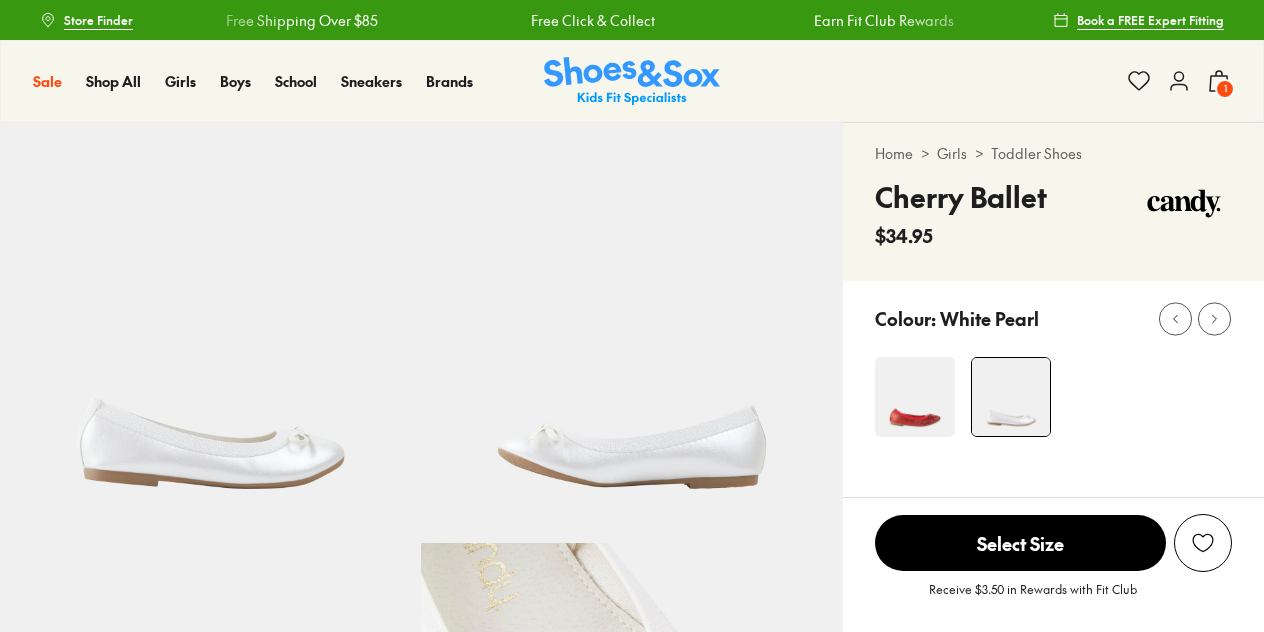scroll, scrollTop: 292, scrollLeft: 0, axis: vertical 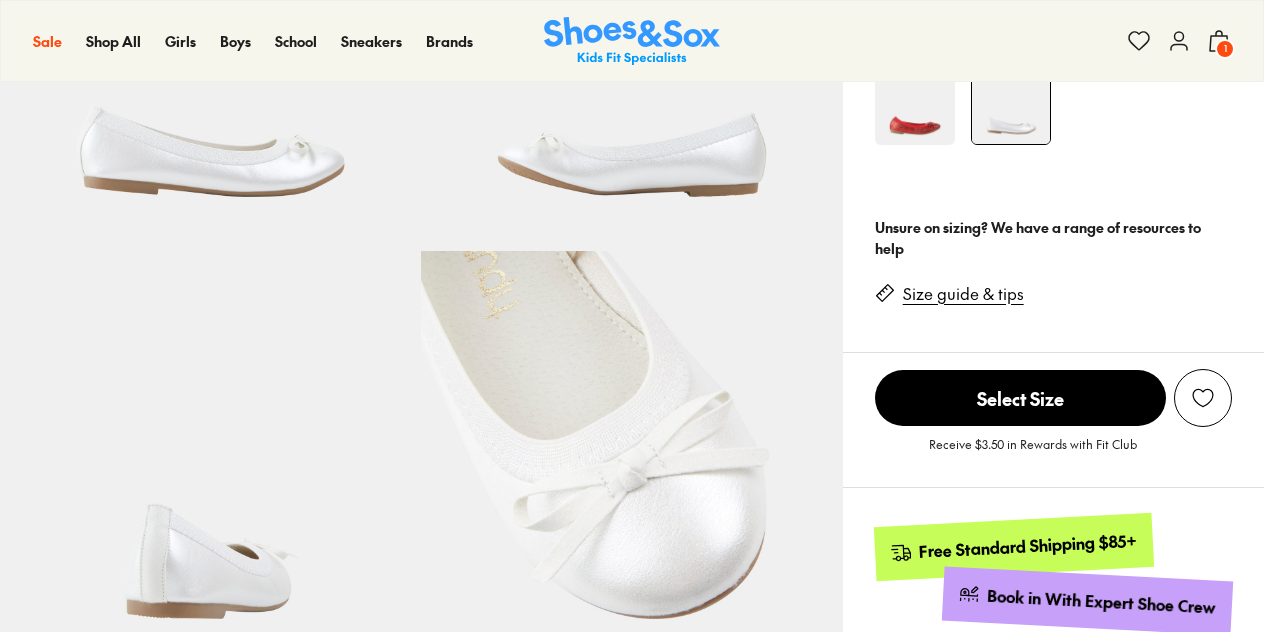 click on "Select Size" at bounding box center [1020, 398] 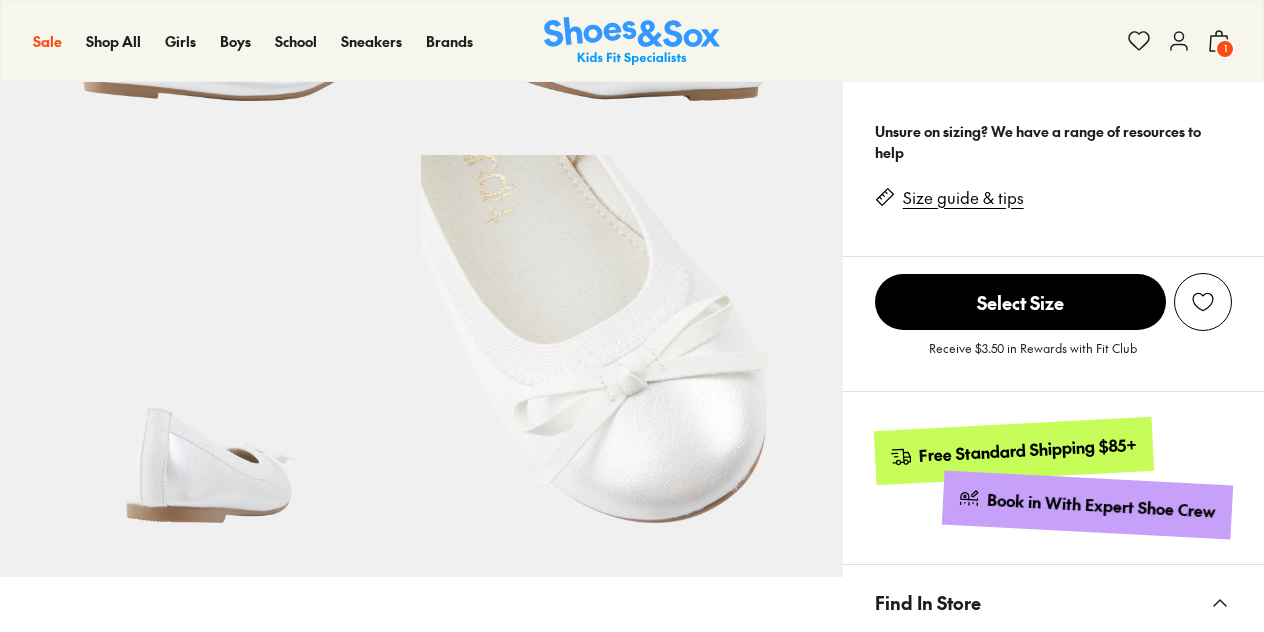 scroll, scrollTop: 405, scrollLeft: 0, axis: vertical 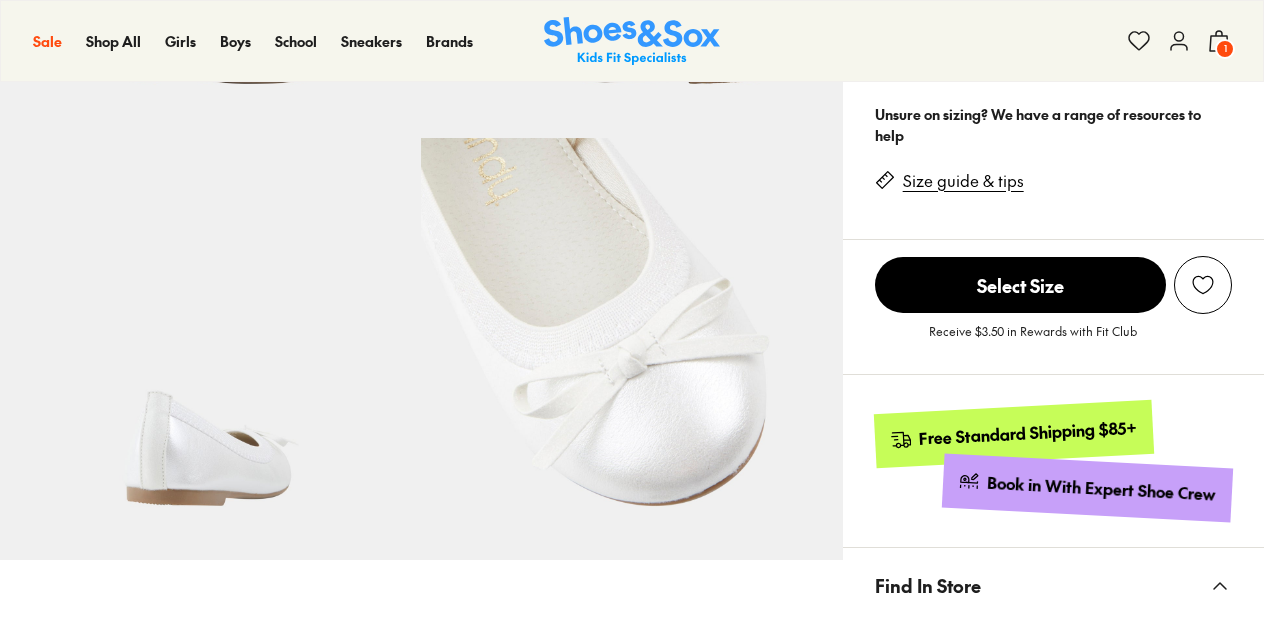 click on "Home
>
Girls
>
Toddler Shoes
Cherry Ballet
$34.95
Colour:
White Pearl" at bounding box center [1053, 334] 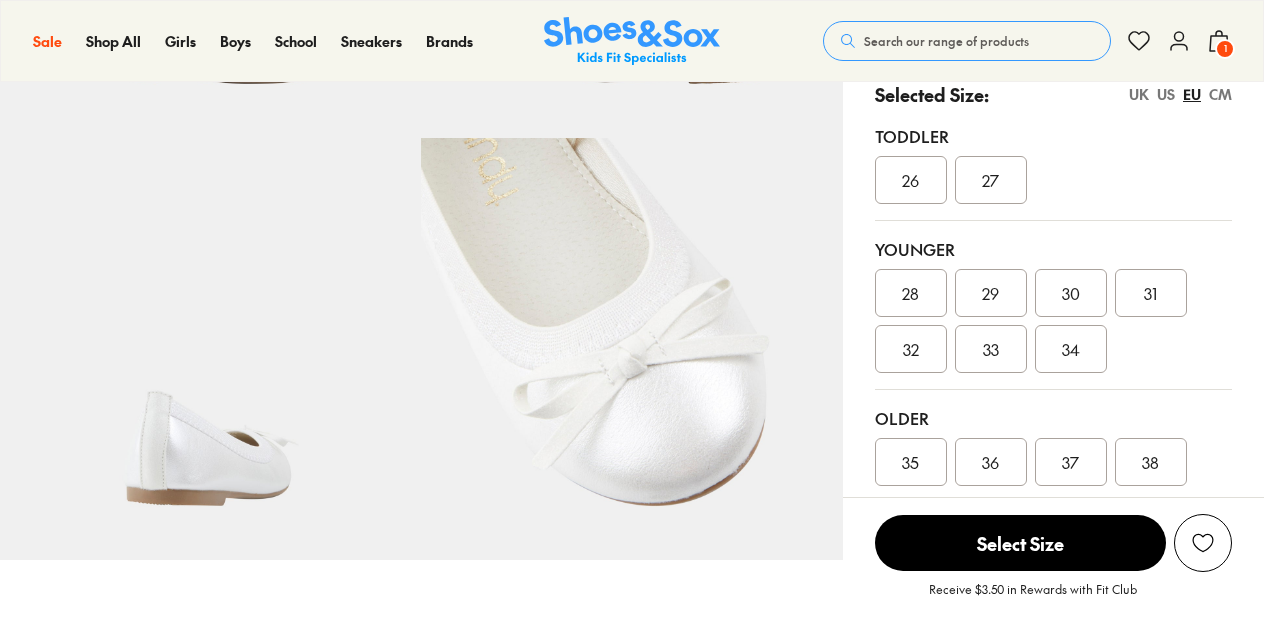click on "34" at bounding box center [1071, 349] 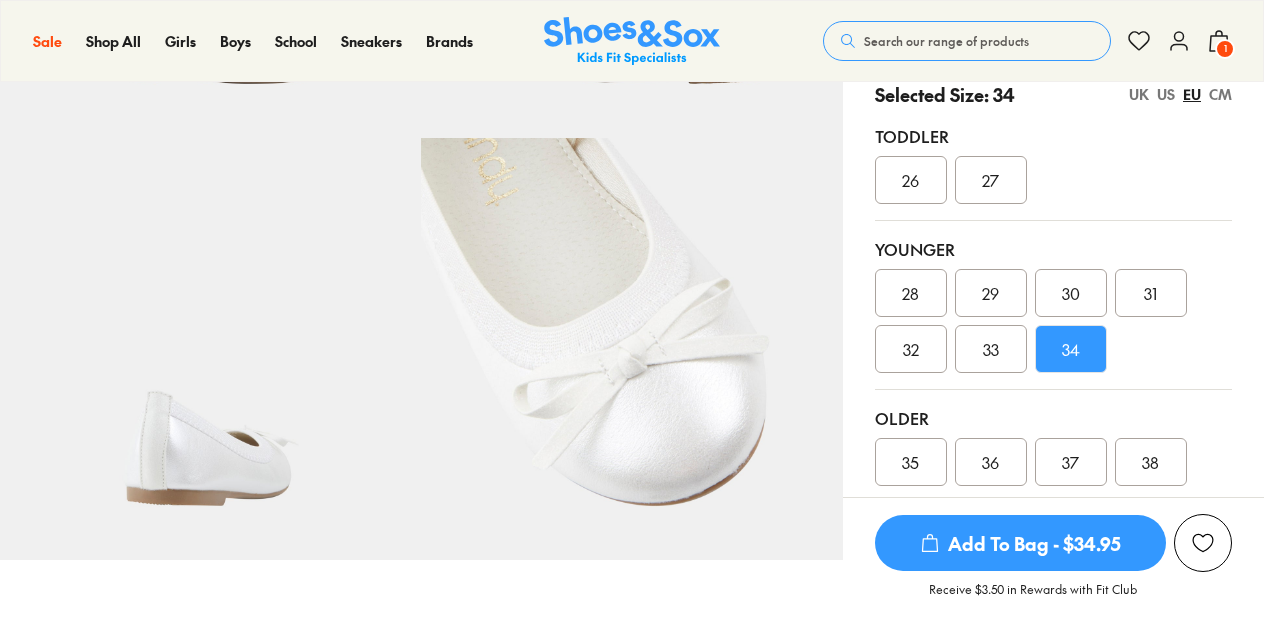click on "Add To Bag - $34.95" at bounding box center [1020, 543] 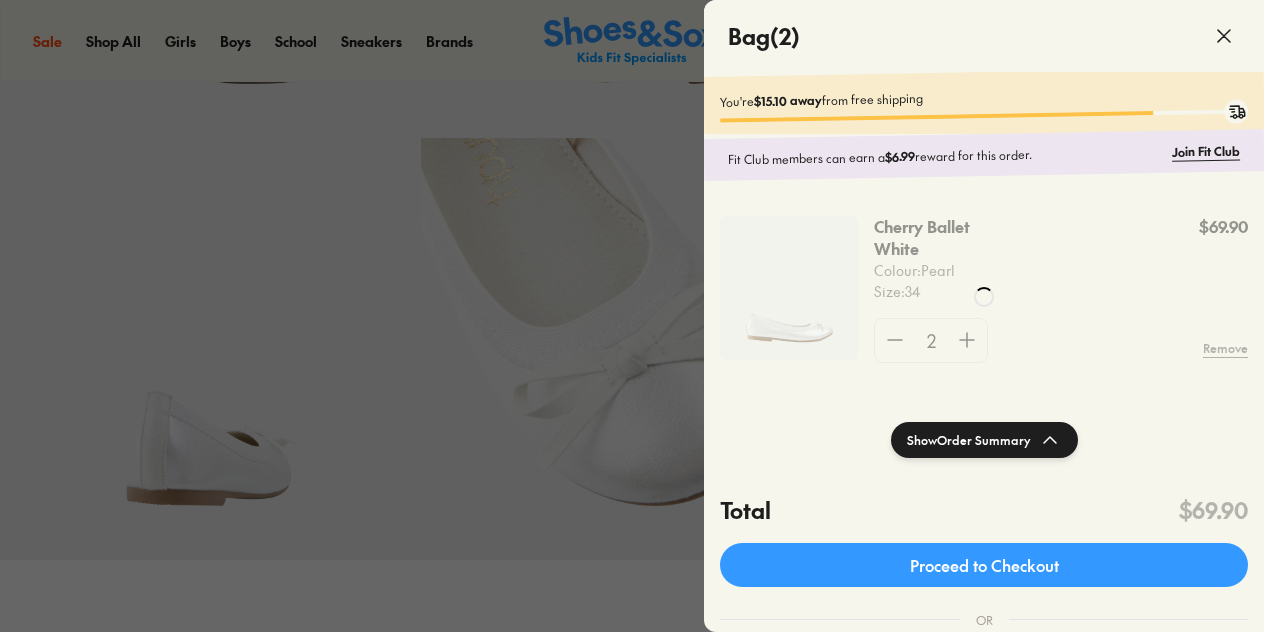 select on "*" 